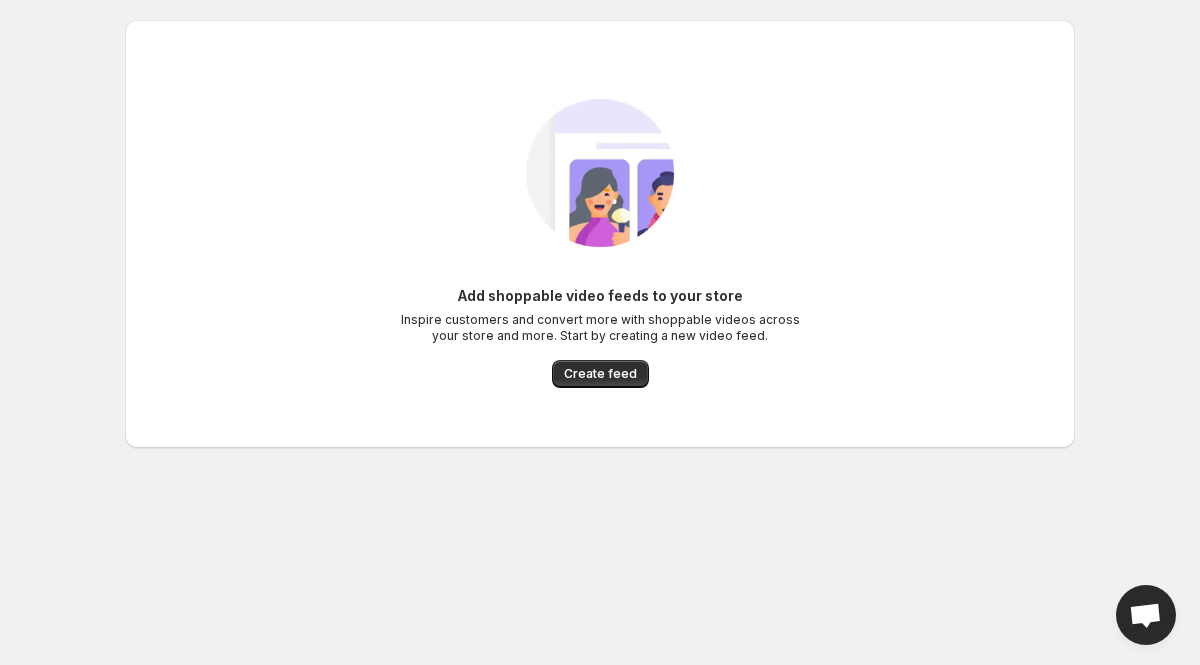 scroll, scrollTop: 0, scrollLeft: 0, axis: both 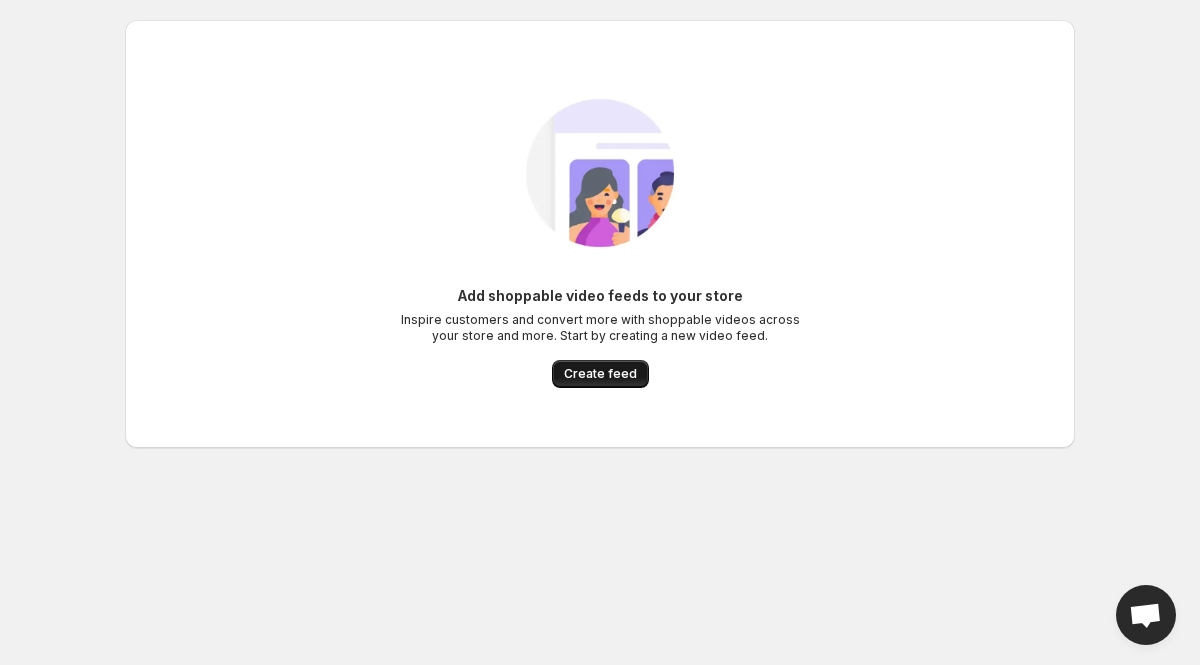 click on "Create feed" at bounding box center [600, 374] 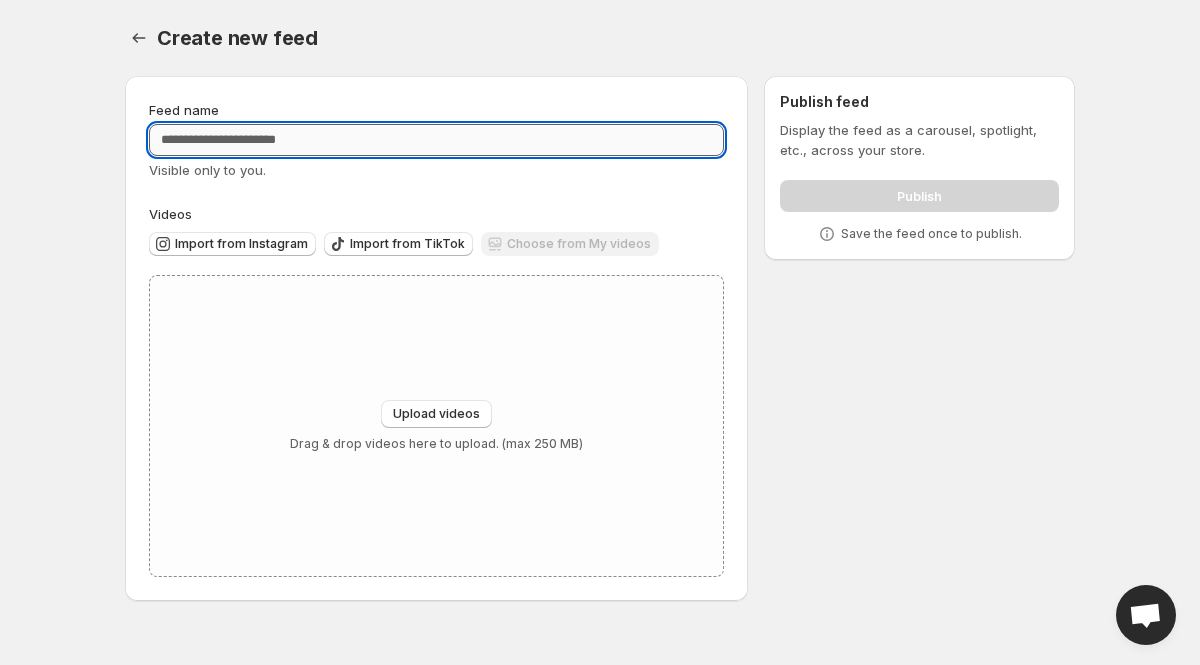 click on "Feed name" at bounding box center (436, 140) 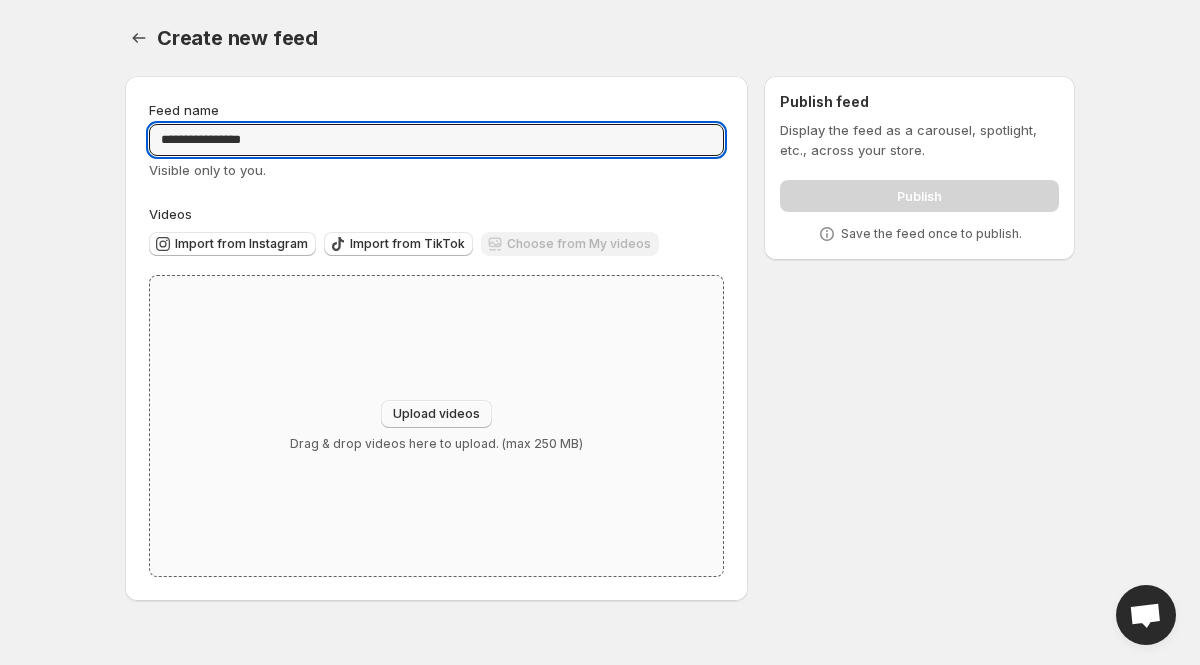type on "**********" 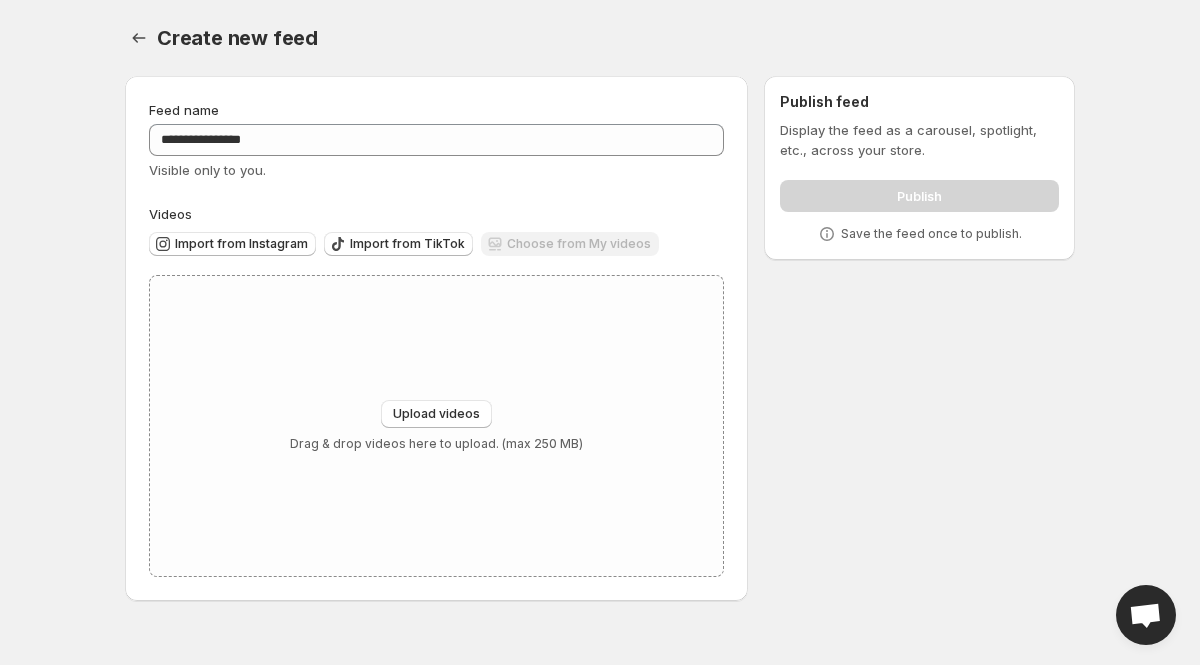 type on "**********" 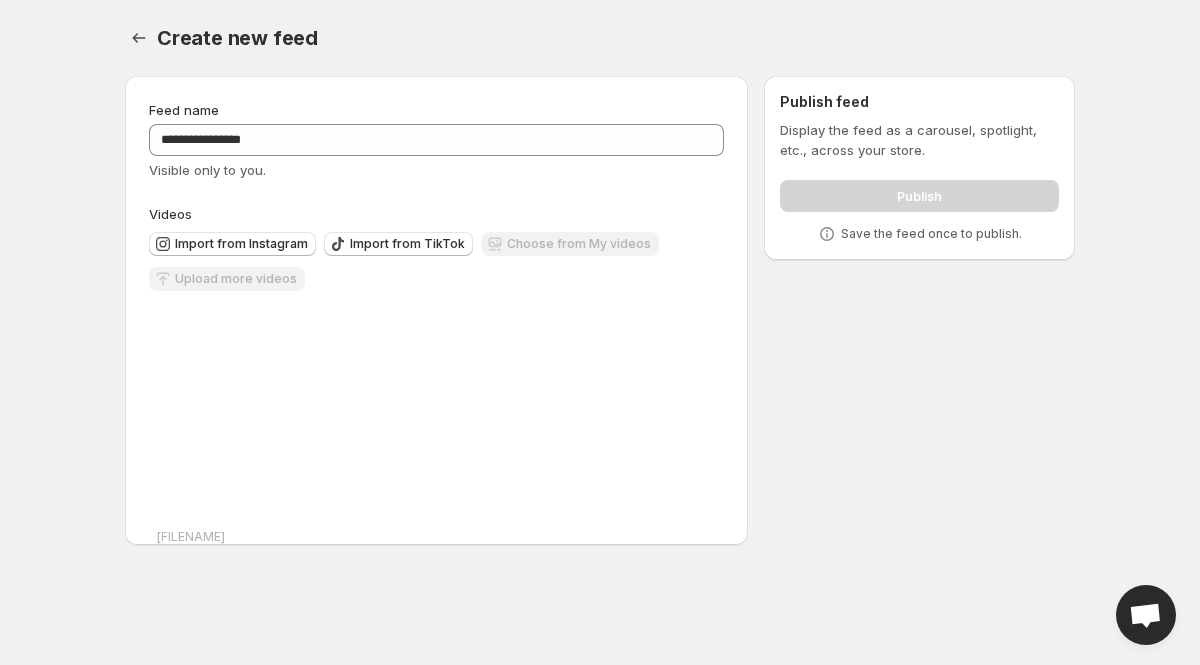 scroll, scrollTop: 14, scrollLeft: 0, axis: vertical 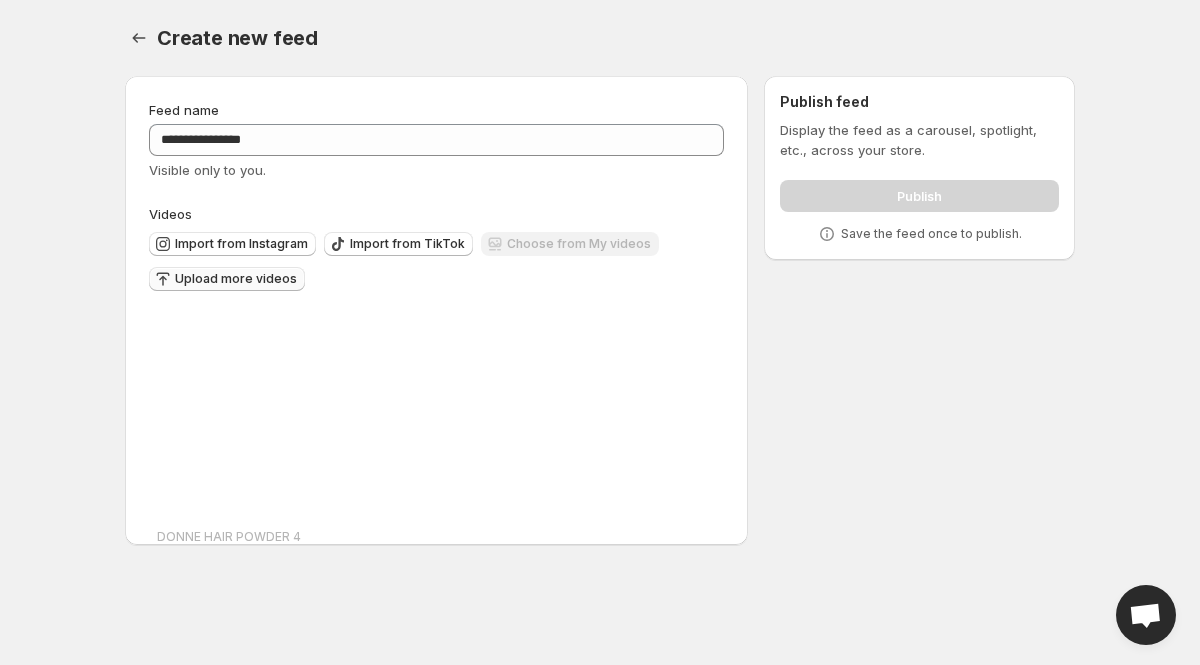 click on "Upload more videos" at bounding box center (241, 244) 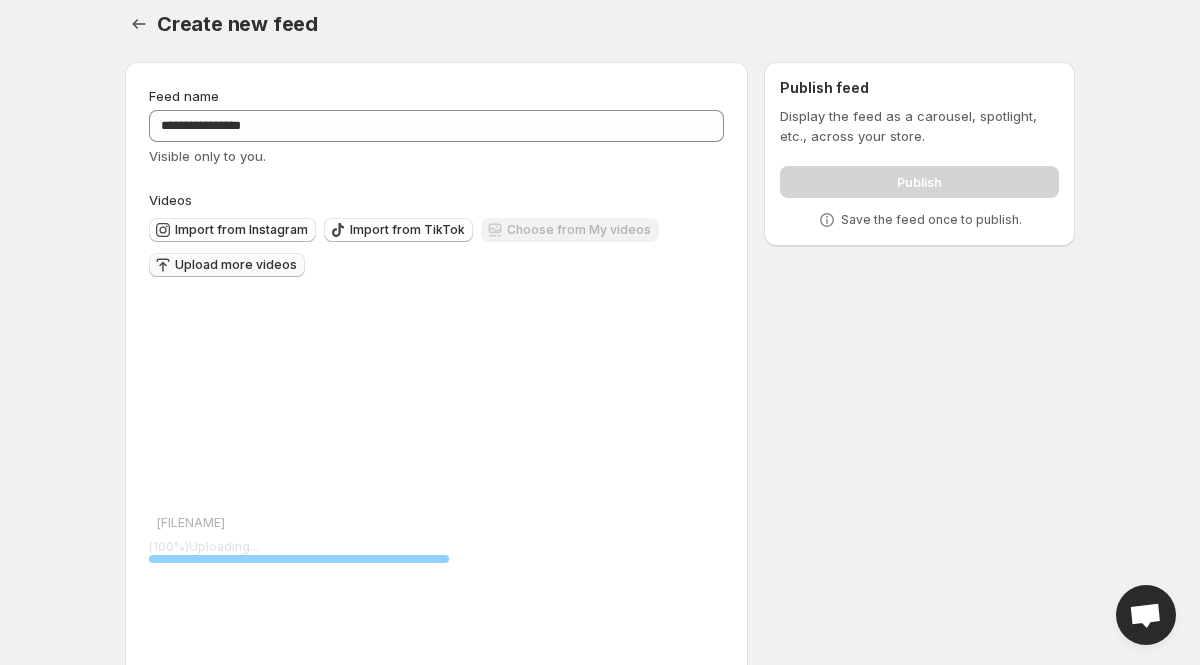 drag, startPoint x: 595, startPoint y: 347, endPoint x: 600, endPoint y: 378, distance: 31.400637 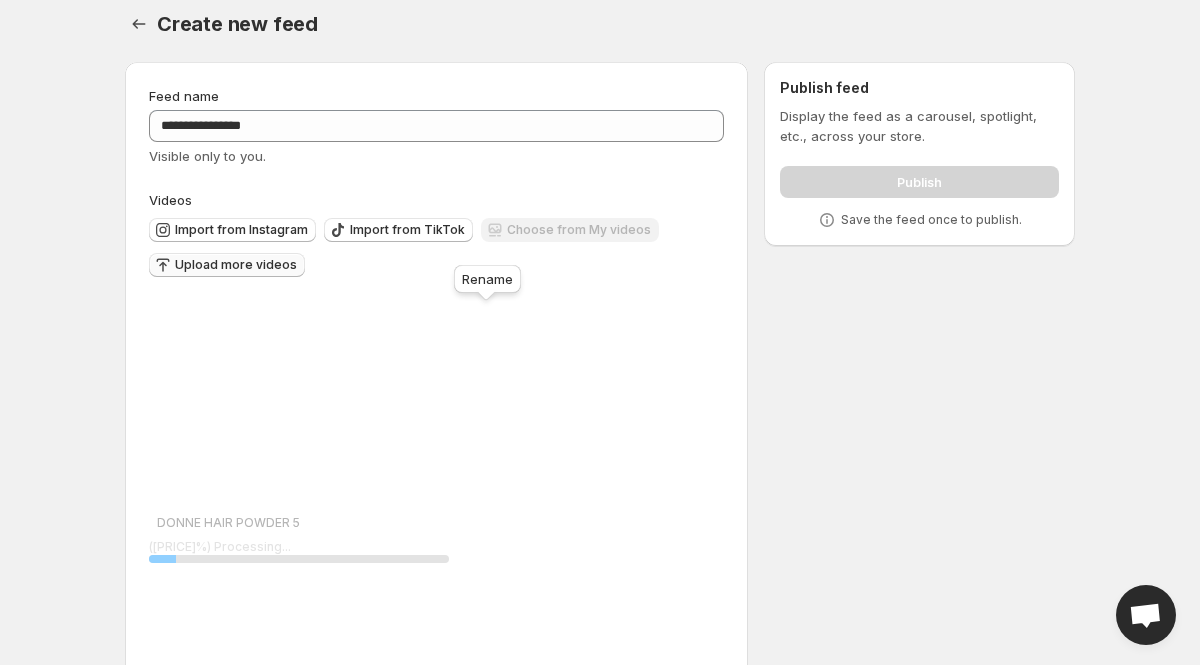 click at bounding box center [411, 758] 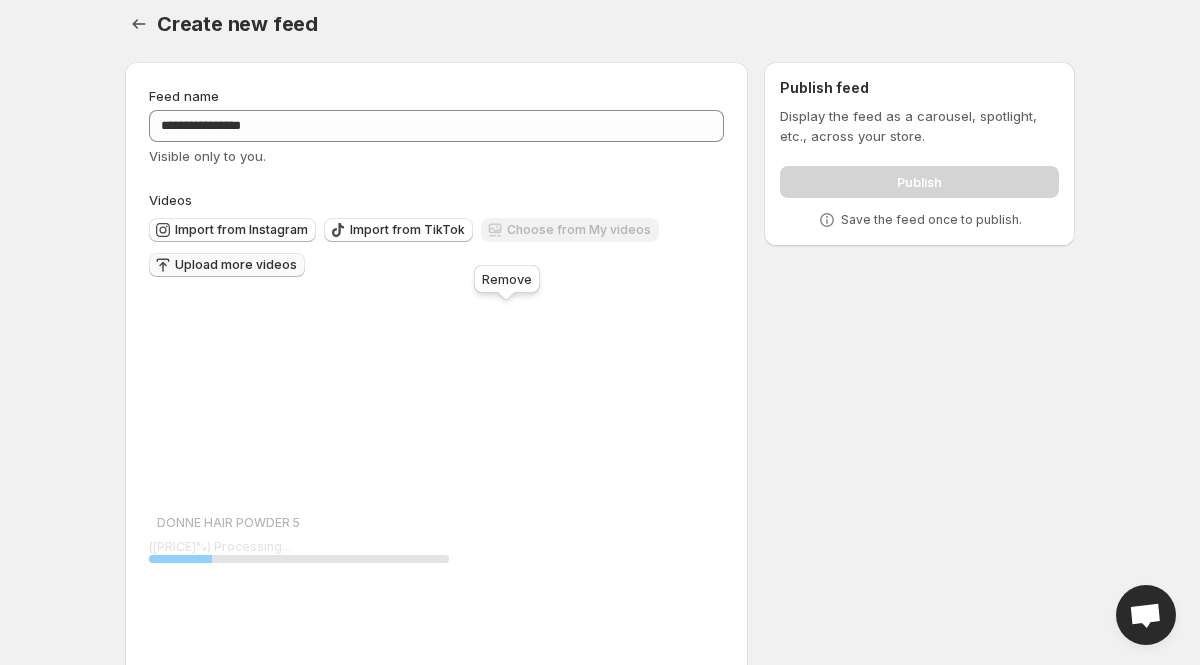 click at bounding box center (431, 758) 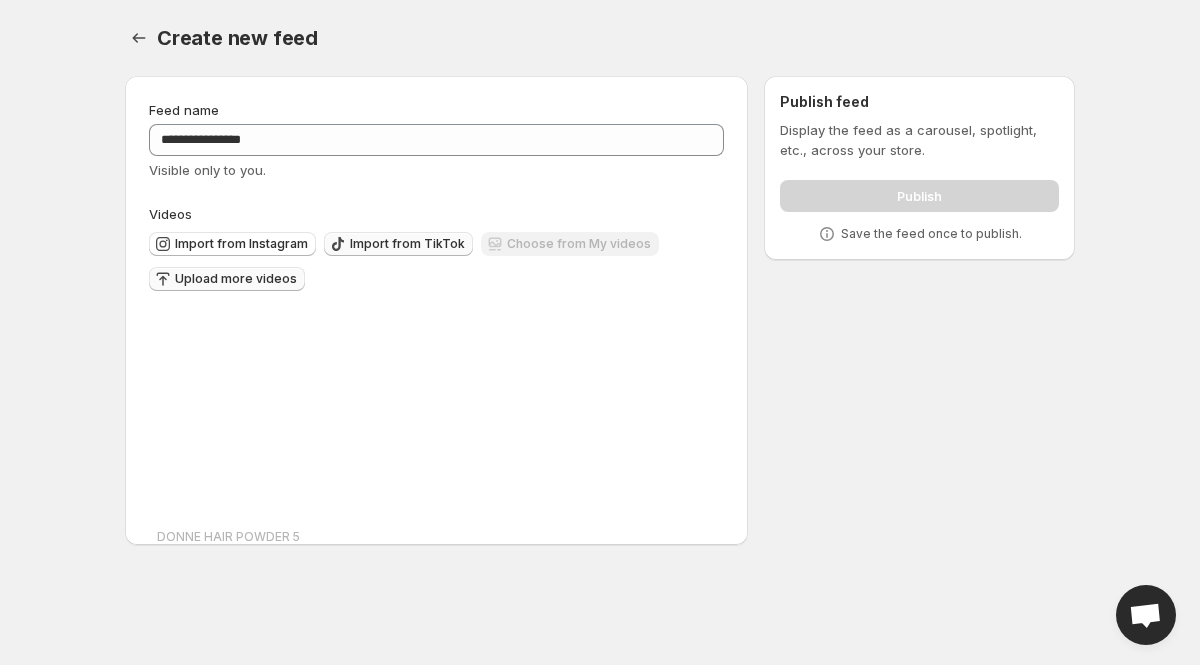 click on "Import from TikTok" at bounding box center (241, 244) 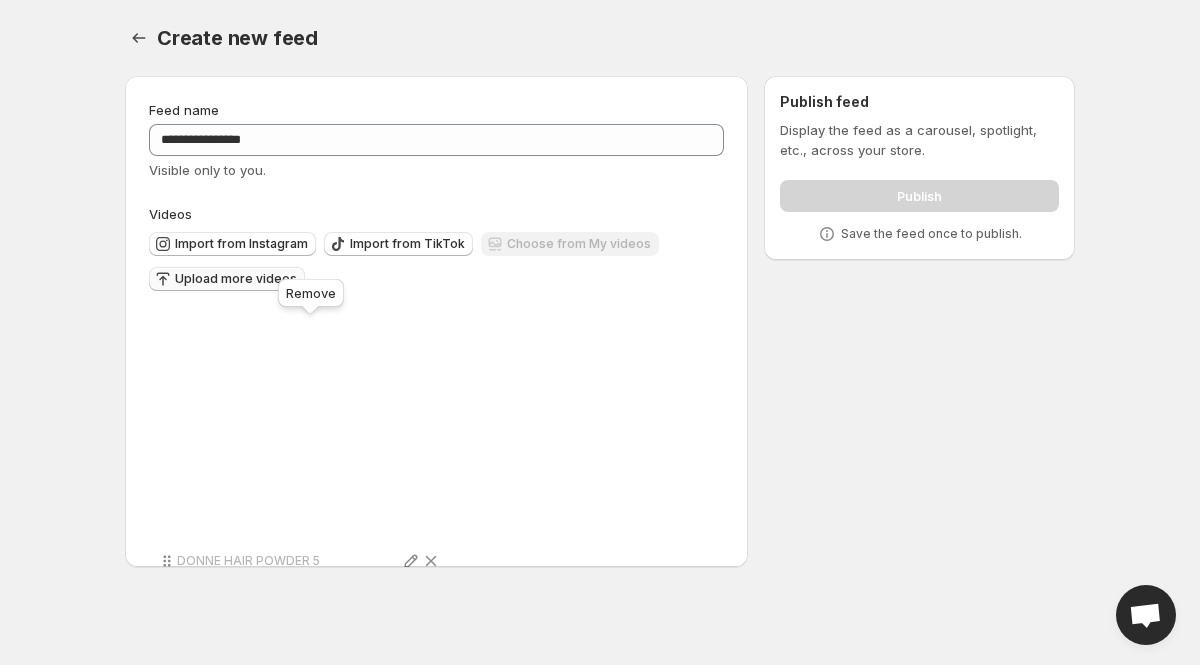 click at bounding box center [431, 561] 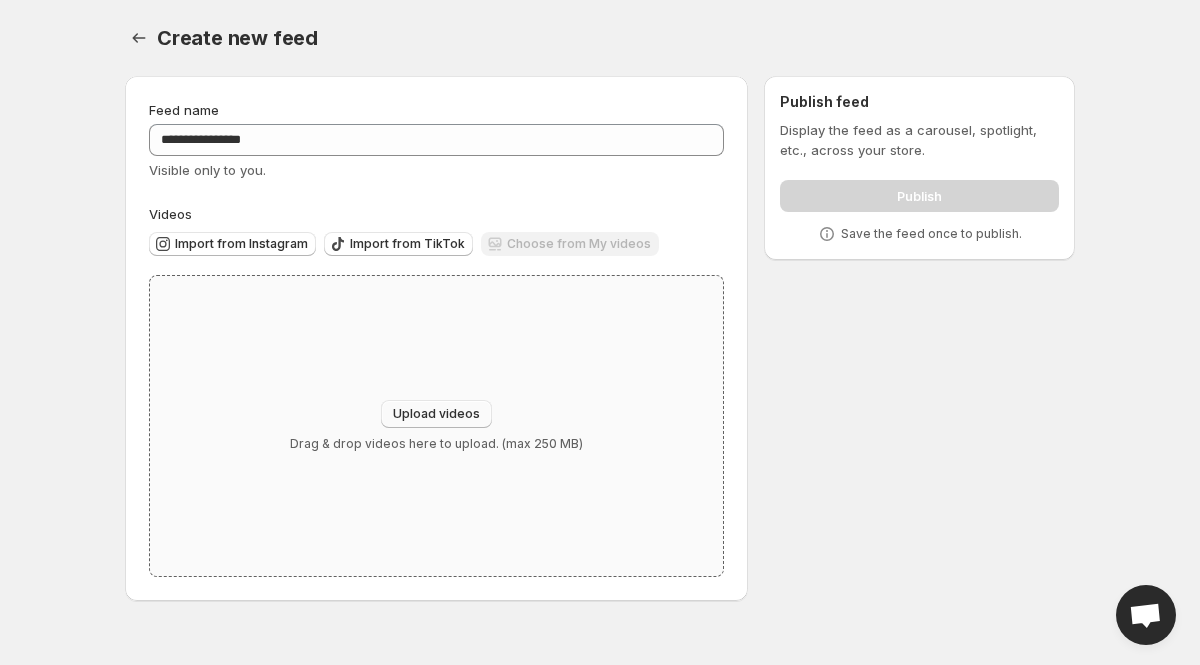 click on "Upload videos" at bounding box center (436, 414) 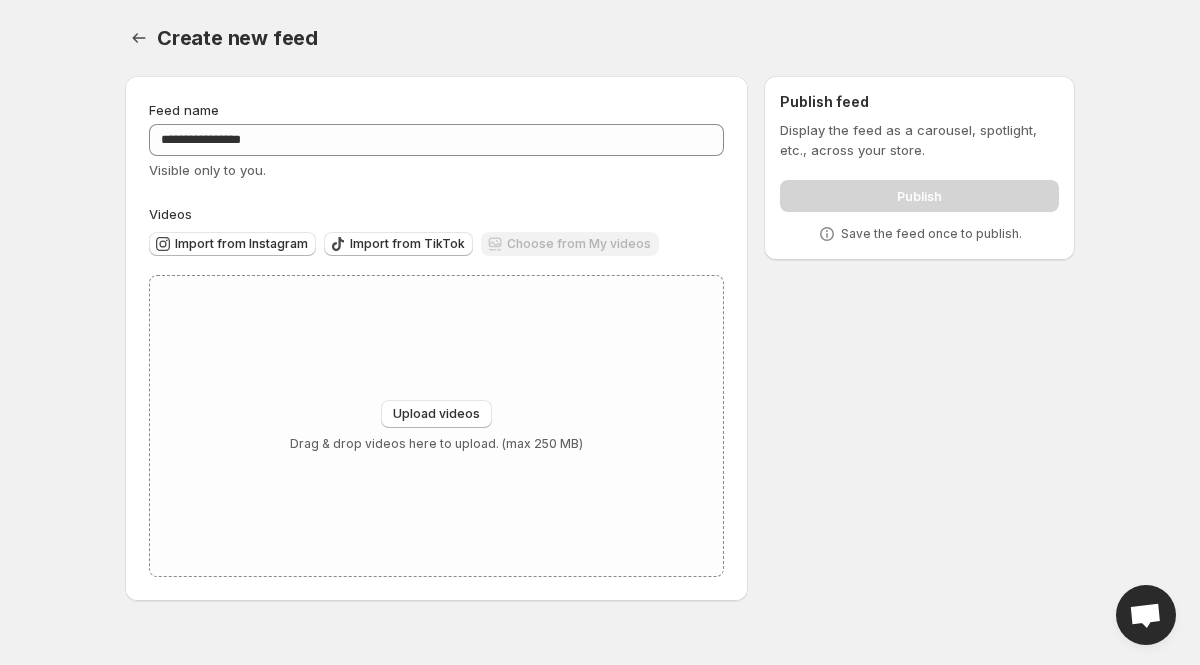 type on "**********" 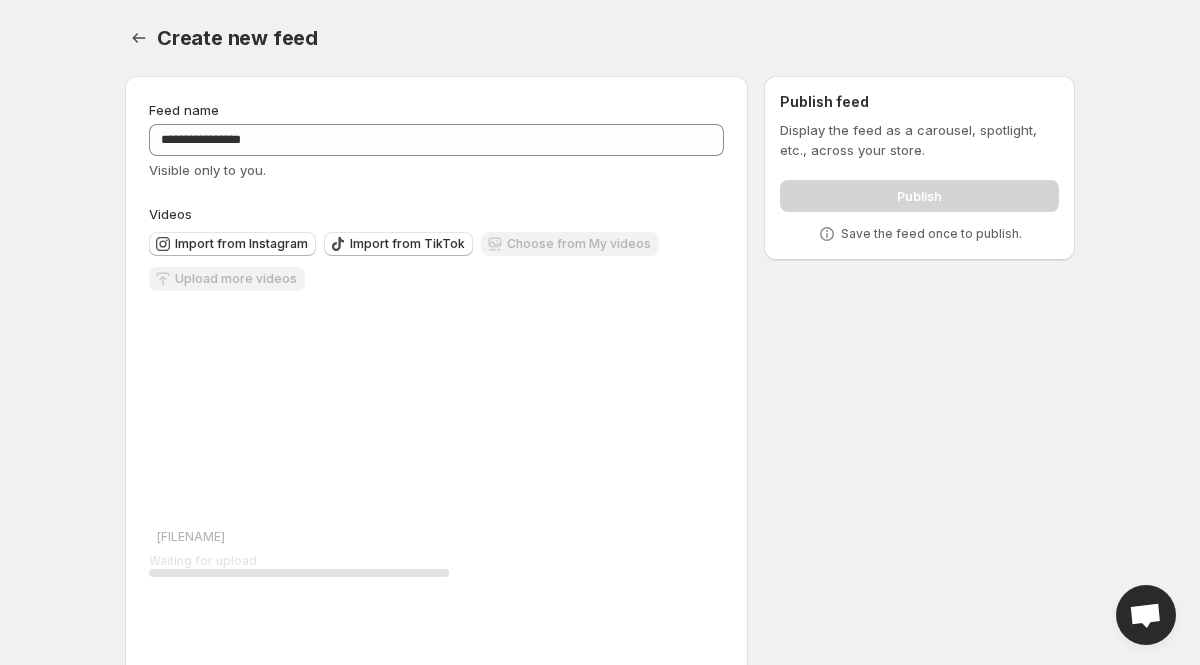 click on "Upload more videos" at bounding box center (227, 280) 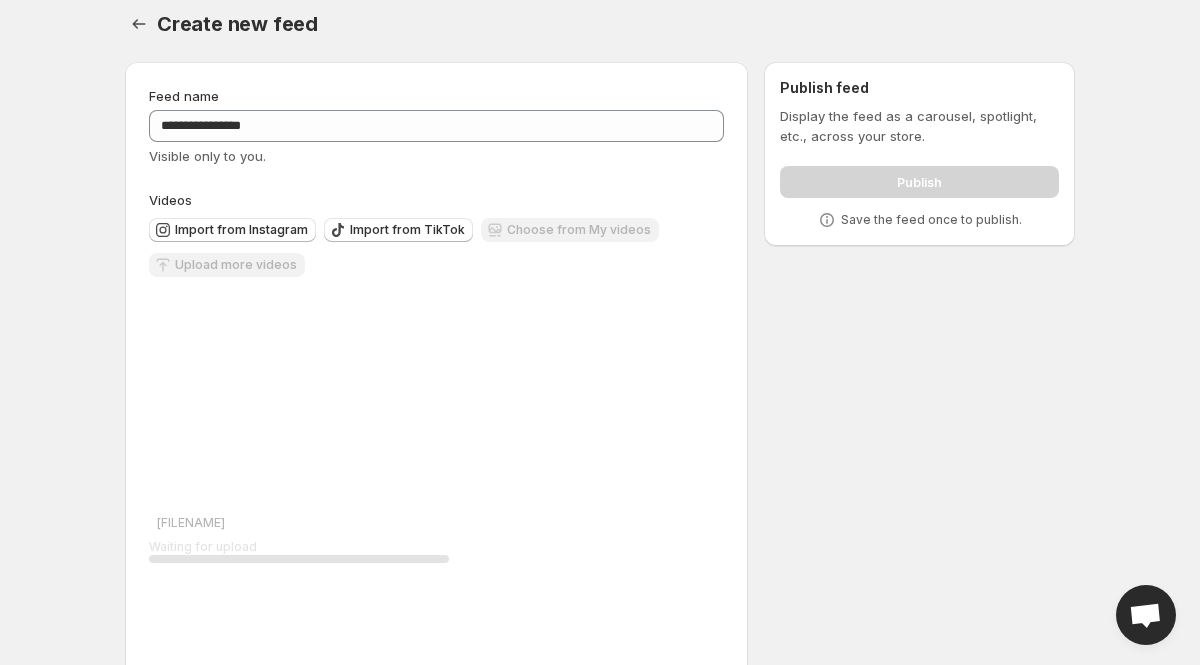click on "Upload more videos" at bounding box center [227, 266] 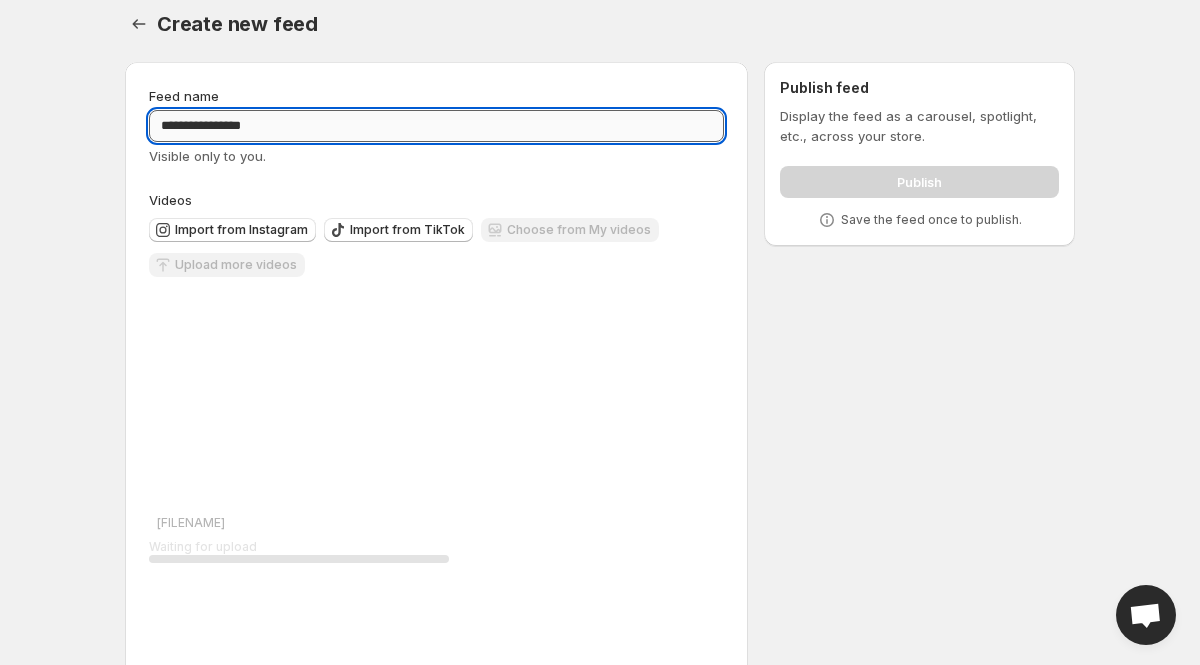click on "**********" at bounding box center [436, 126] 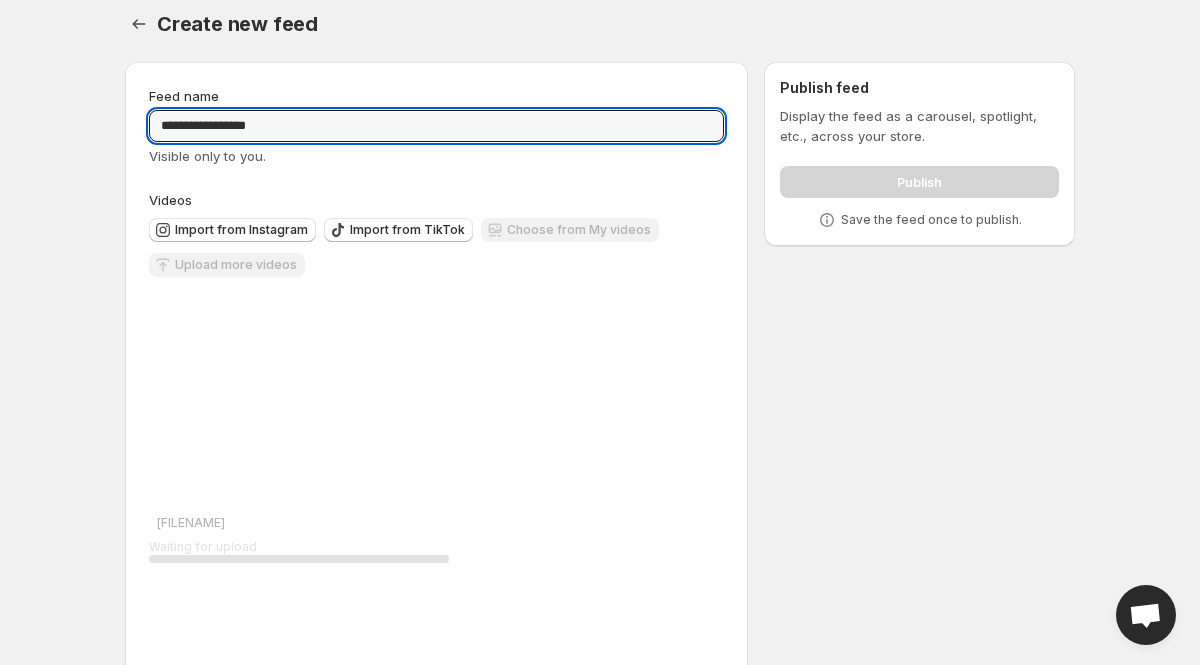 type on "**********" 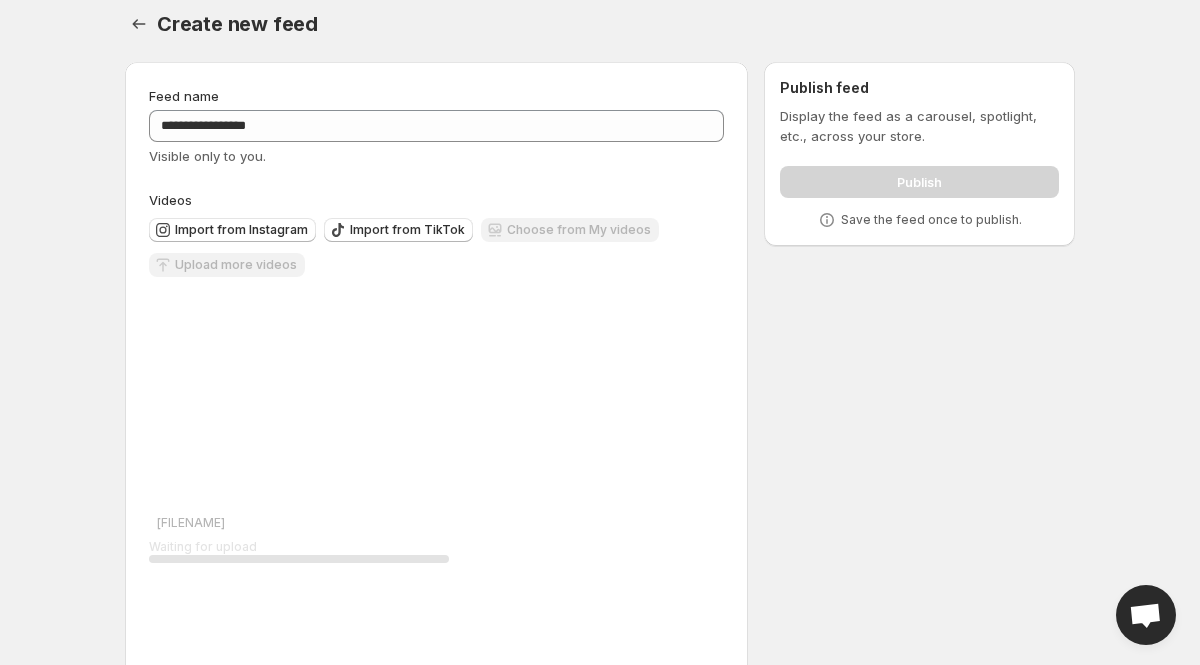 click on "Import from Instagram Import from TikTok Choose from My videos Upload more videos" at bounding box center [436, 249] 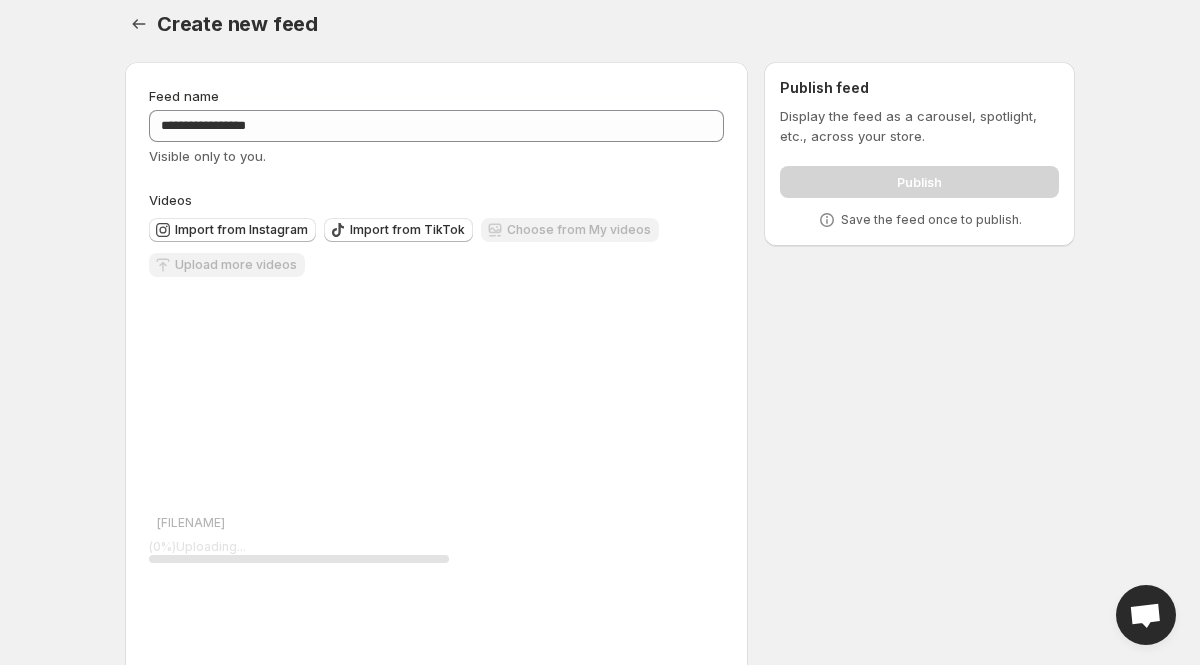 click on "Upload more videos" at bounding box center [227, 266] 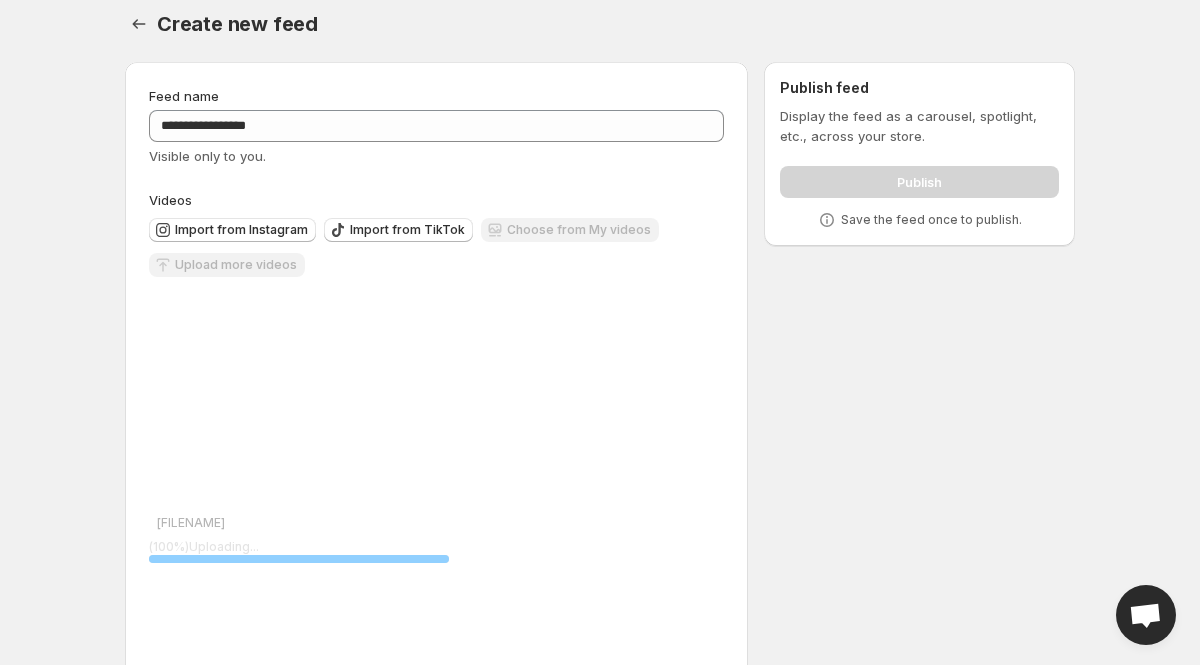 scroll, scrollTop: 0, scrollLeft: 0, axis: both 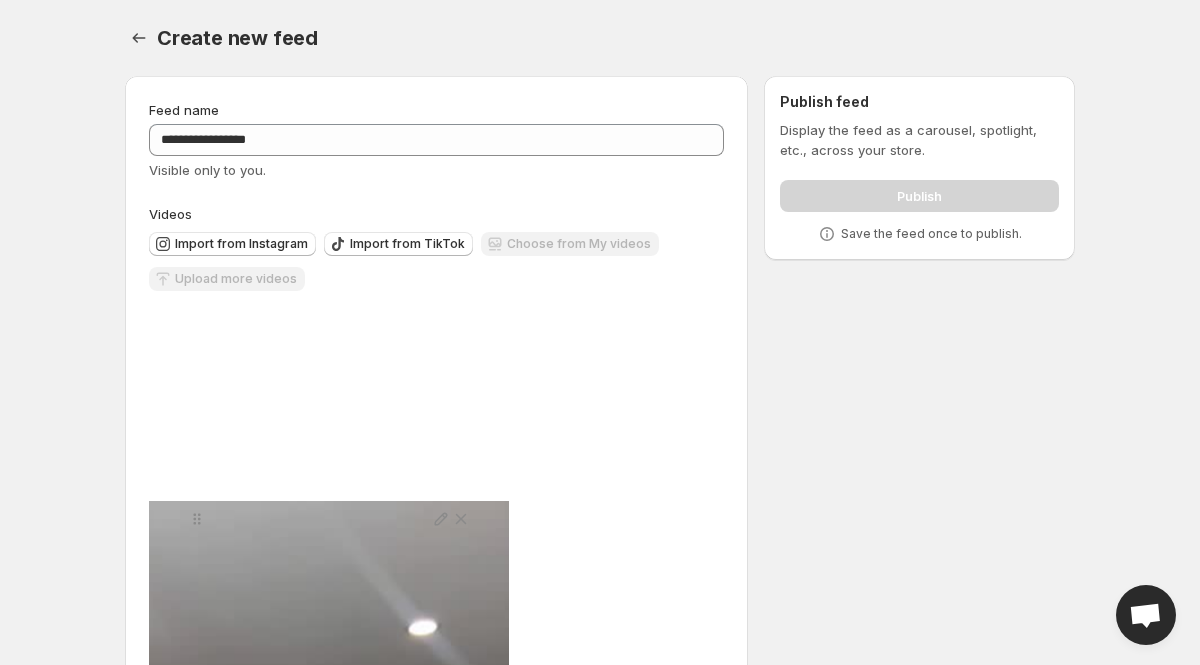 click on "Upload more videos" at bounding box center [227, 280] 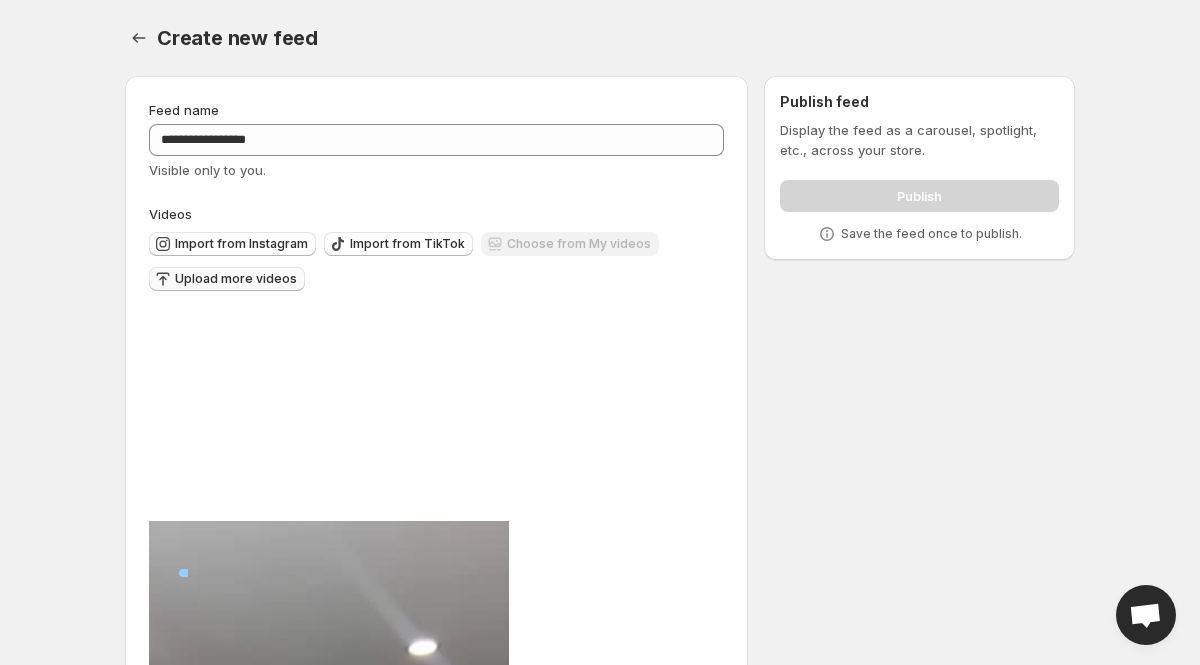 click on "Upload more videos" at bounding box center (236, 279) 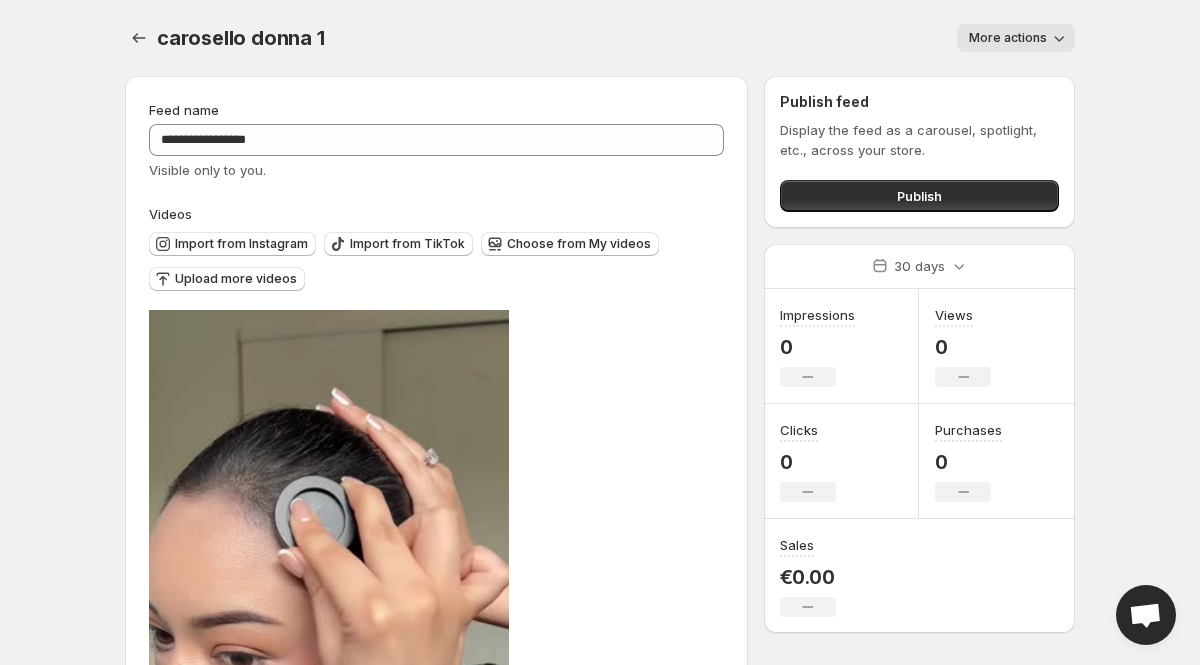scroll, scrollTop: 14, scrollLeft: 0, axis: vertical 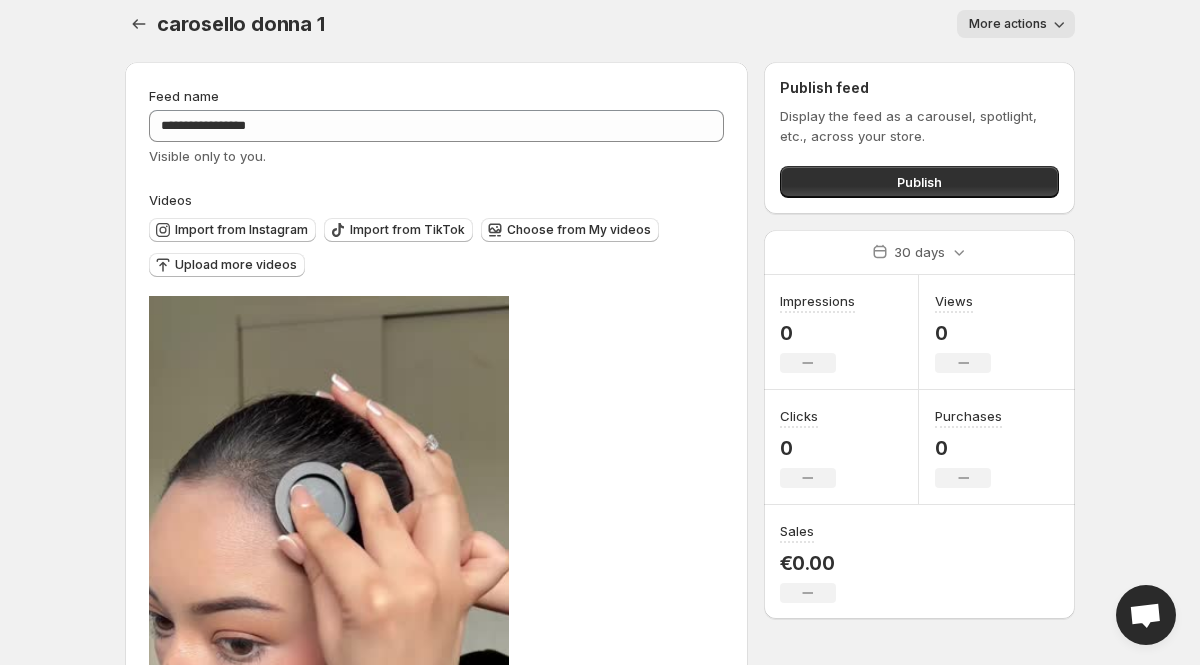click on "More actions" at bounding box center (1016, 24) 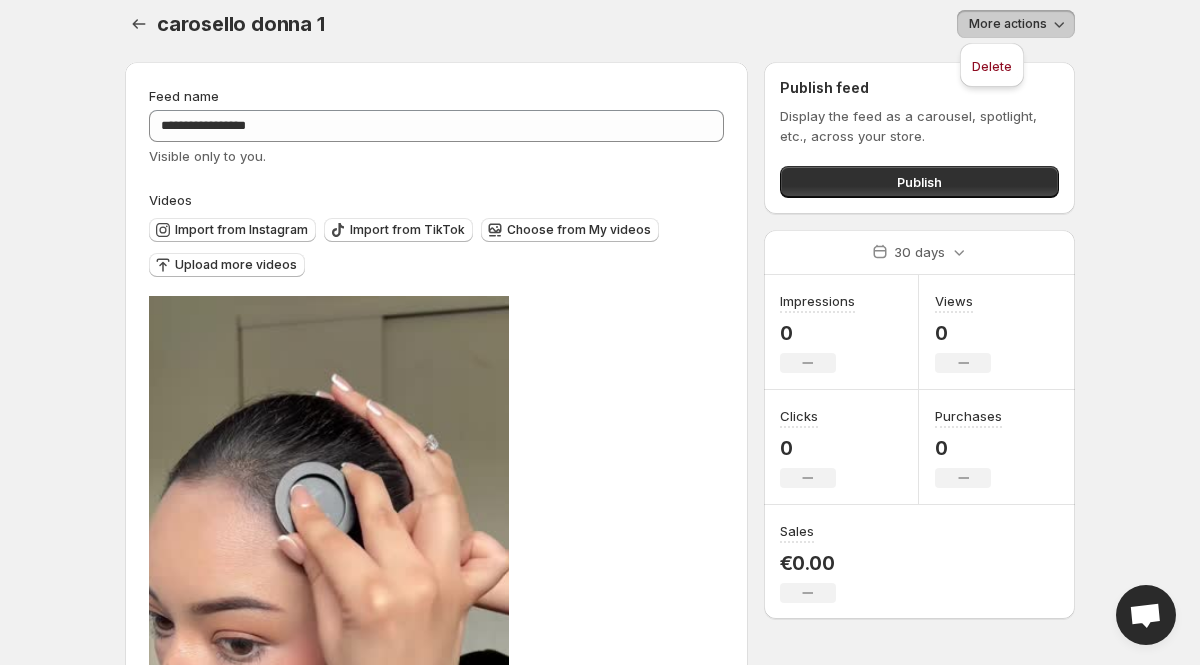 click on "**********" at bounding box center (600, 318) 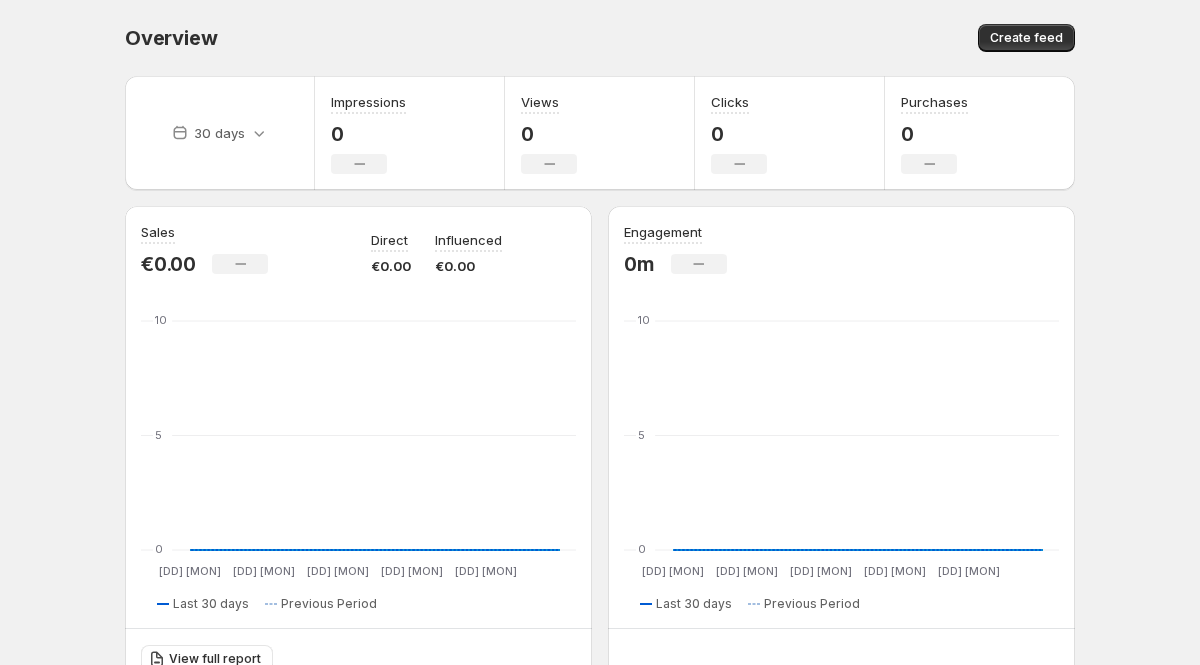 scroll, scrollTop: 0, scrollLeft: 0, axis: both 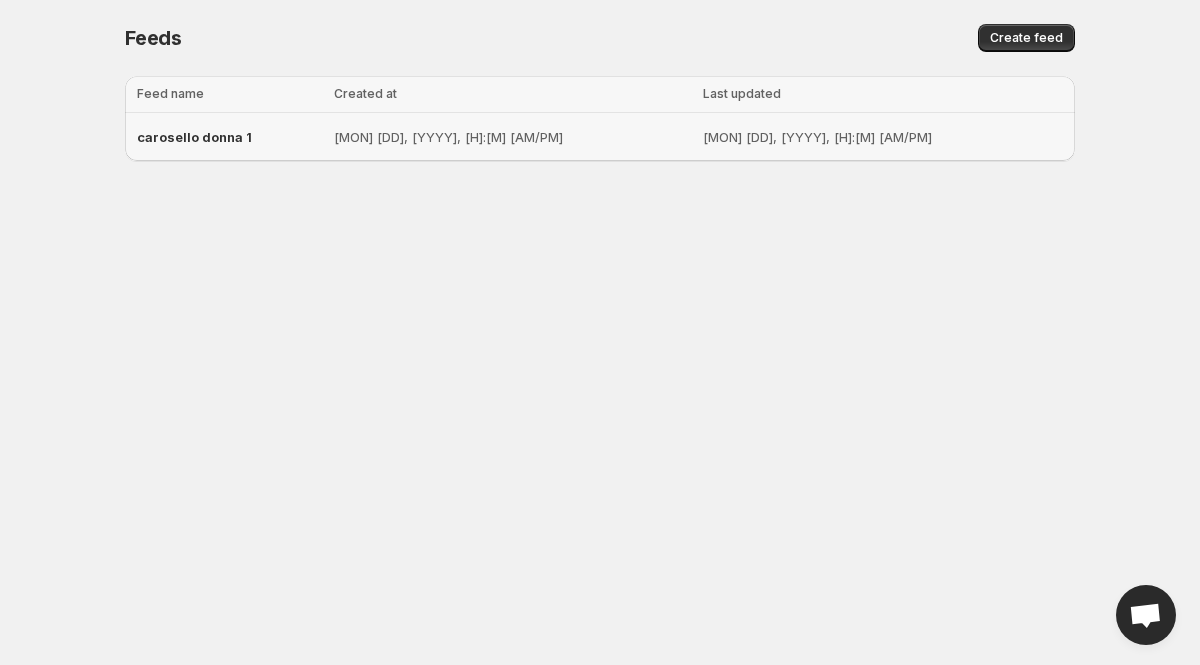 click on "Jul 1, 2025, 1:45 PM" at bounding box center (512, 137) 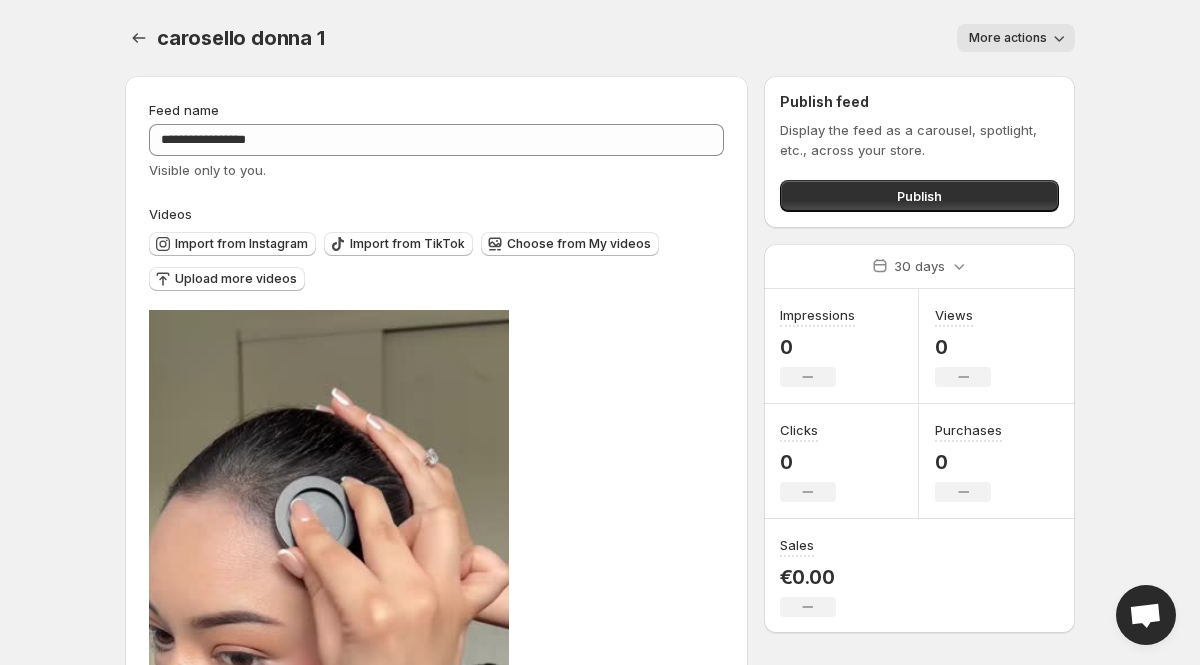 scroll, scrollTop: 14, scrollLeft: 0, axis: vertical 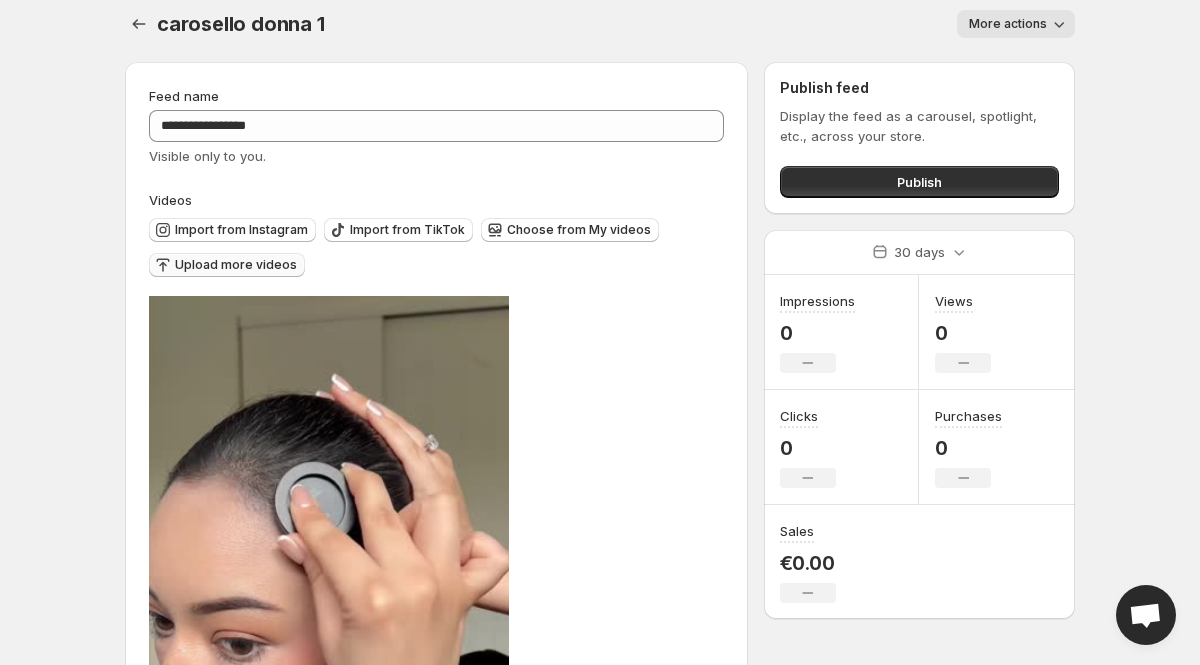 click on "Upload more videos" at bounding box center [241, 230] 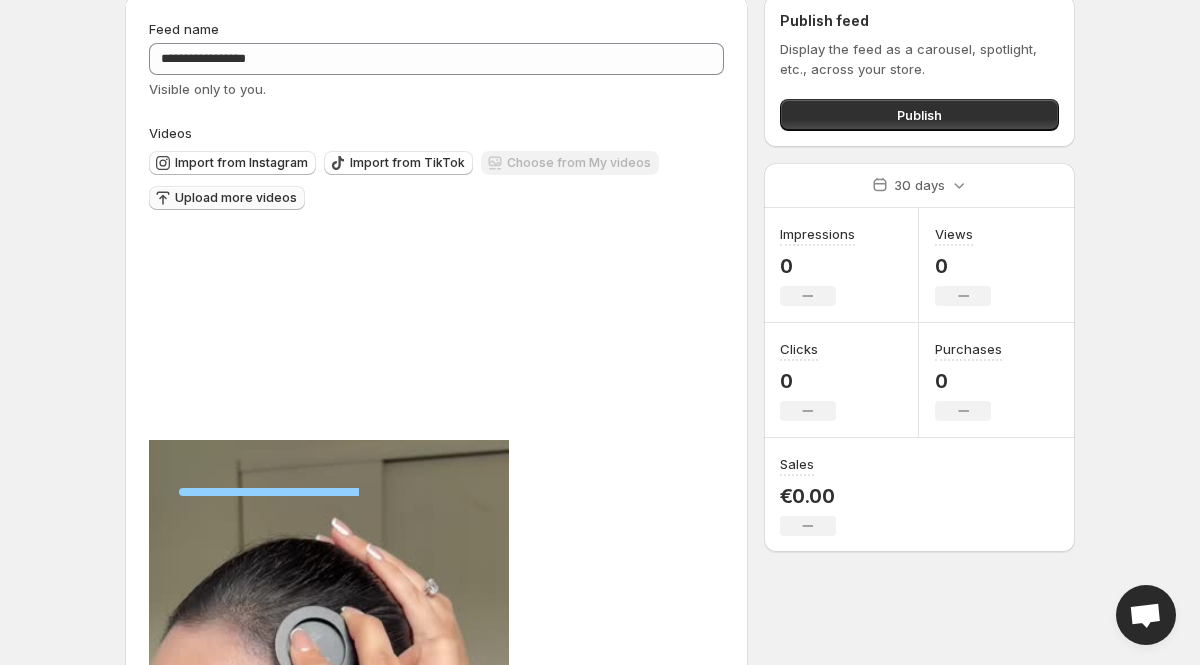 scroll, scrollTop: 80, scrollLeft: 0, axis: vertical 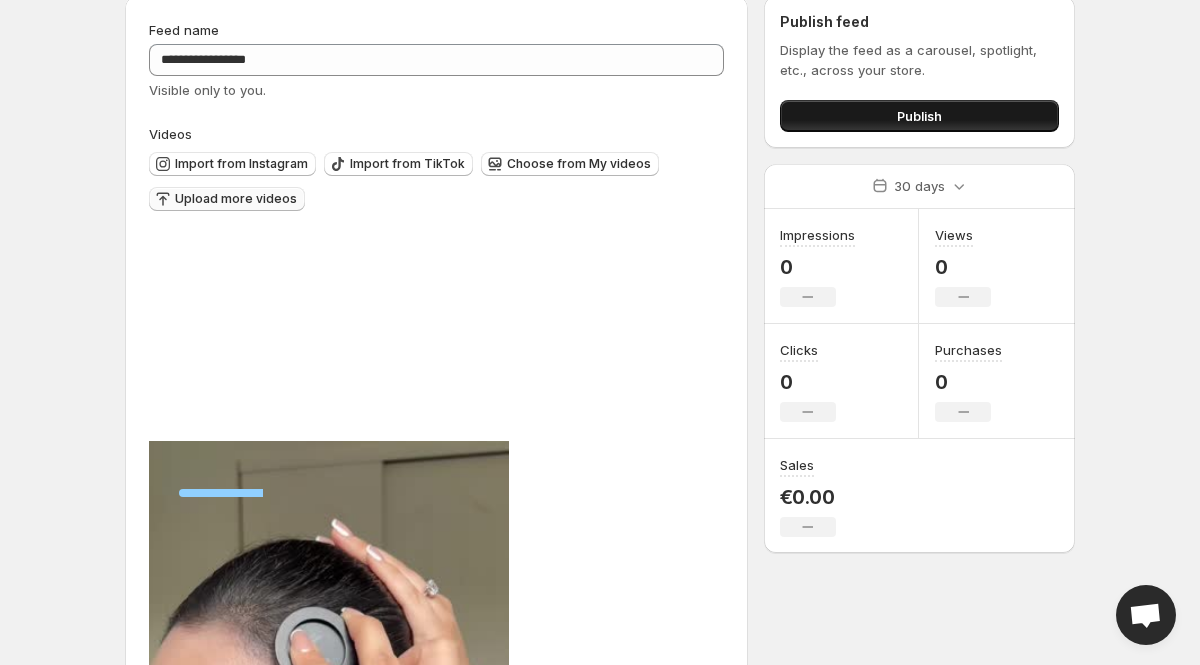 click on "Publish" at bounding box center (919, 116) 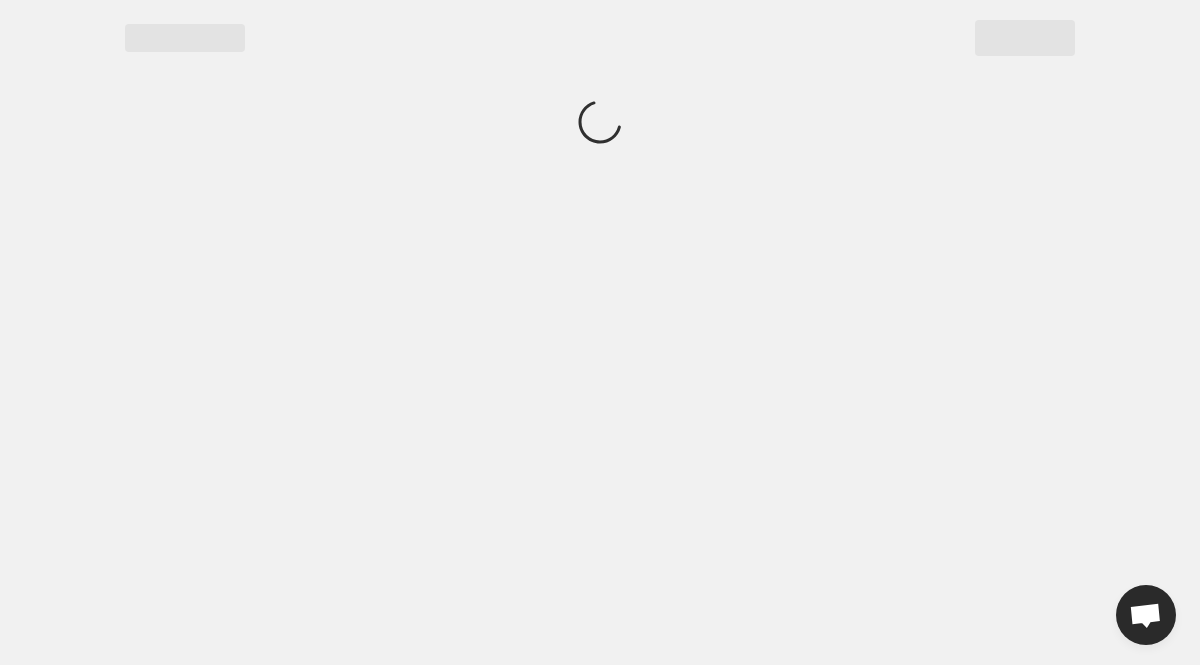scroll, scrollTop: 0, scrollLeft: 0, axis: both 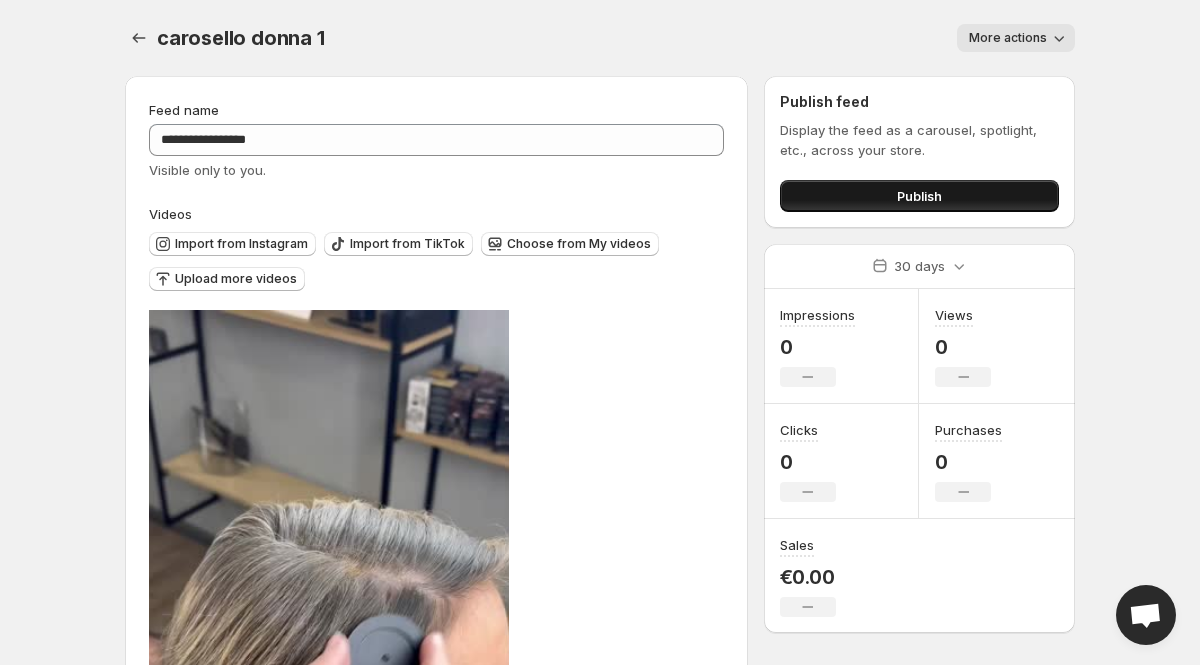 click on "Publish" at bounding box center (919, 196) 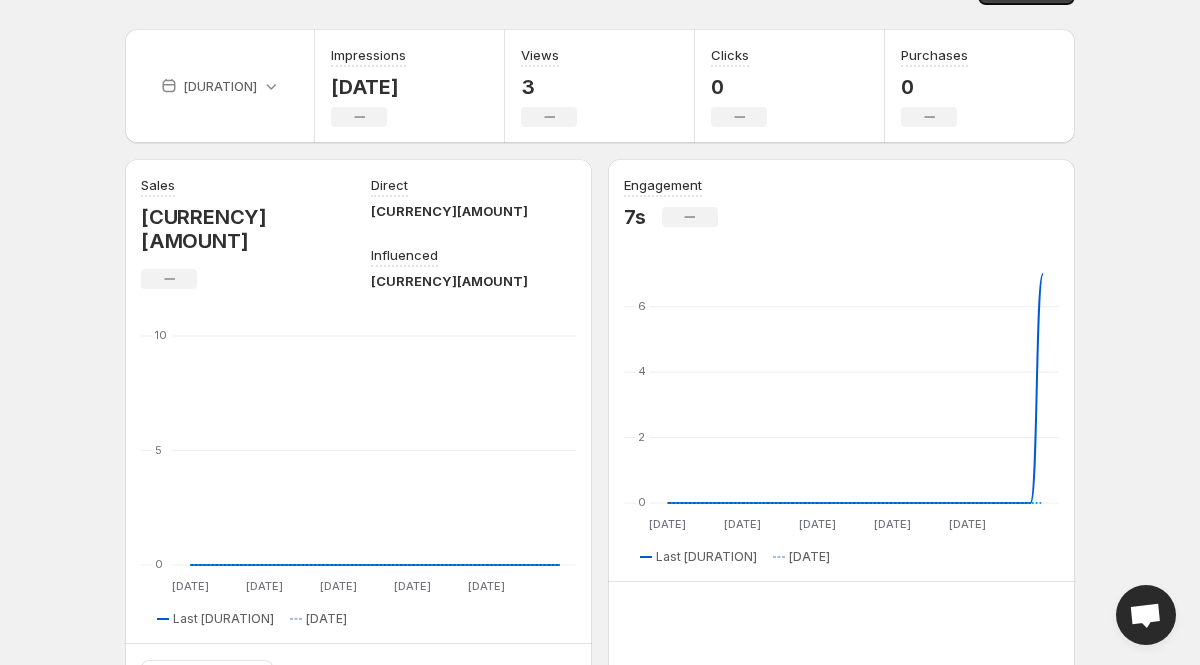 scroll, scrollTop: 0, scrollLeft: 0, axis: both 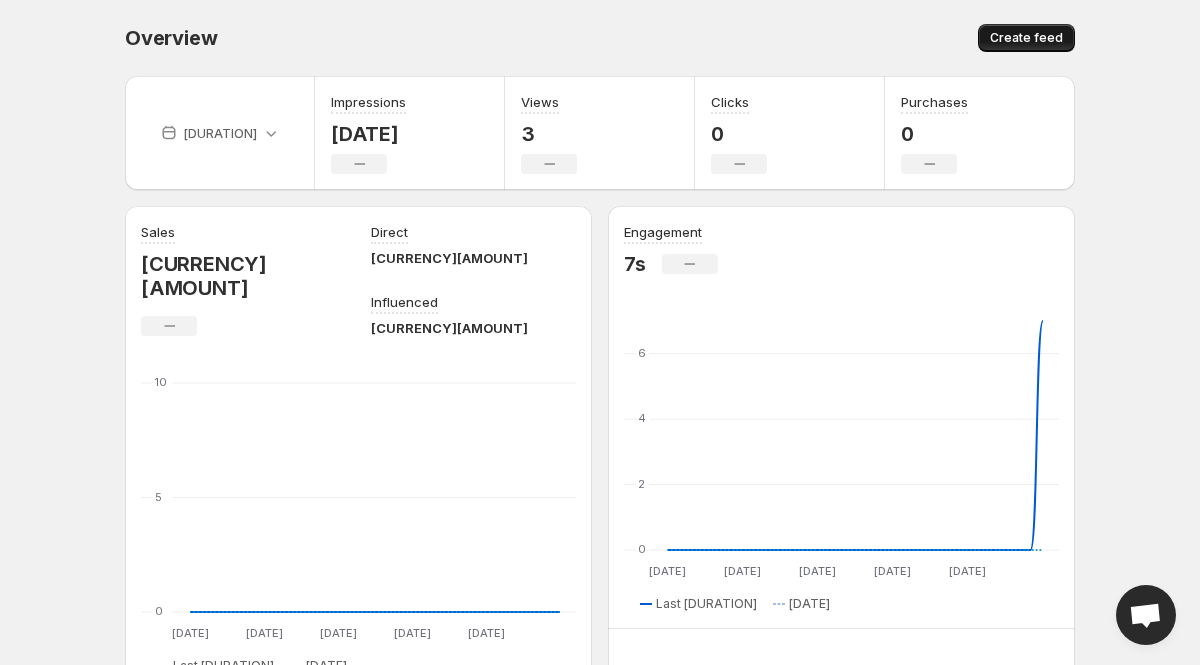 click on "Create feed" at bounding box center (1026, 38) 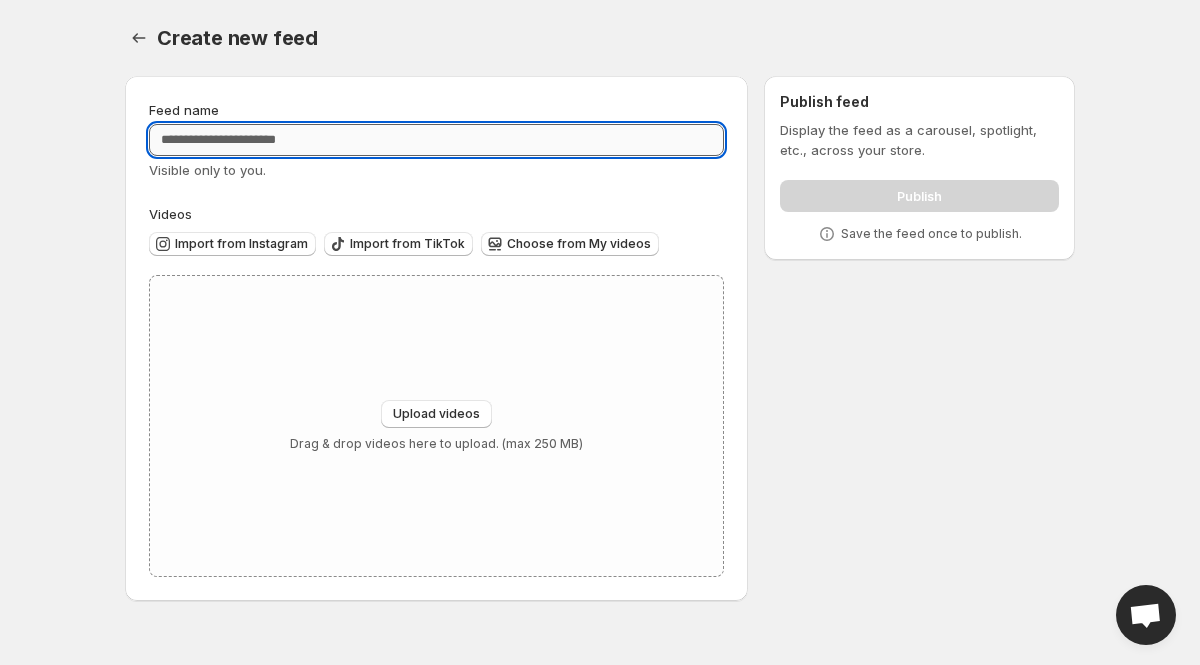 click on "Feed name" at bounding box center [436, 140] 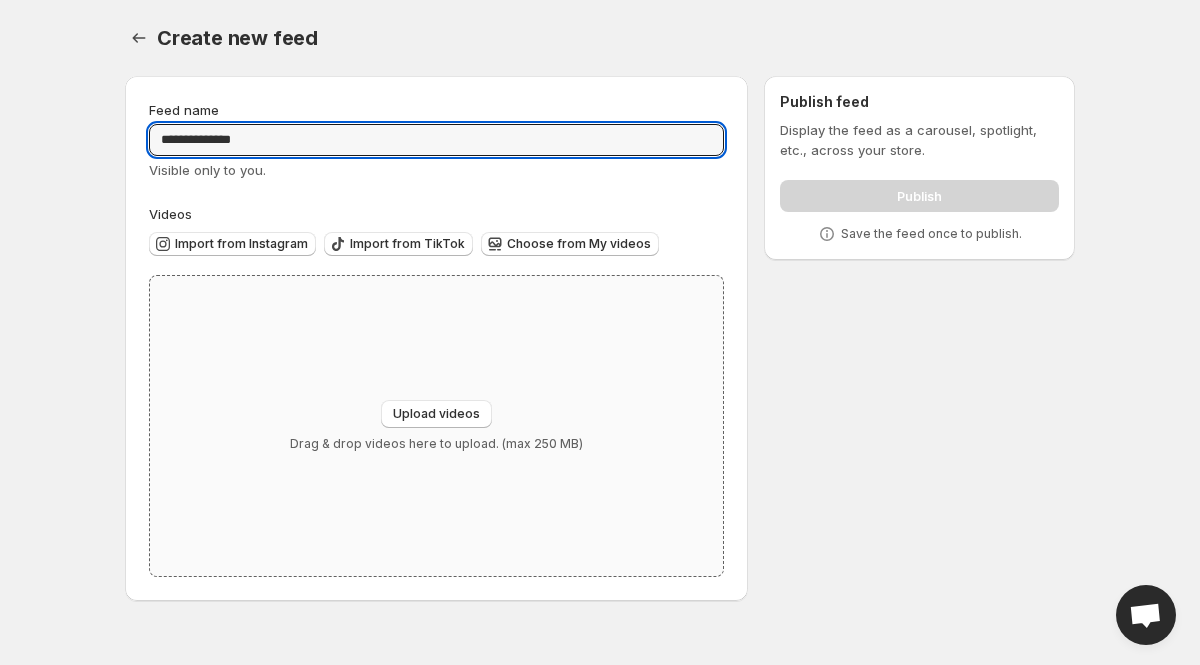 type on "**********" 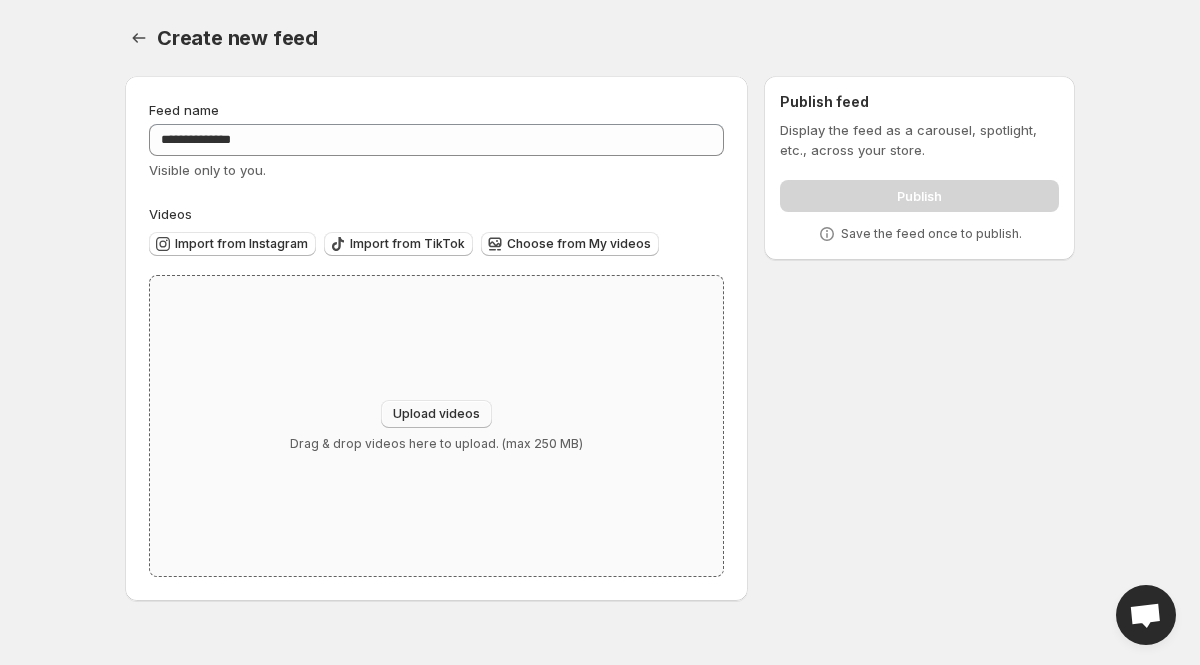 click on "Upload videos" at bounding box center (436, 414) 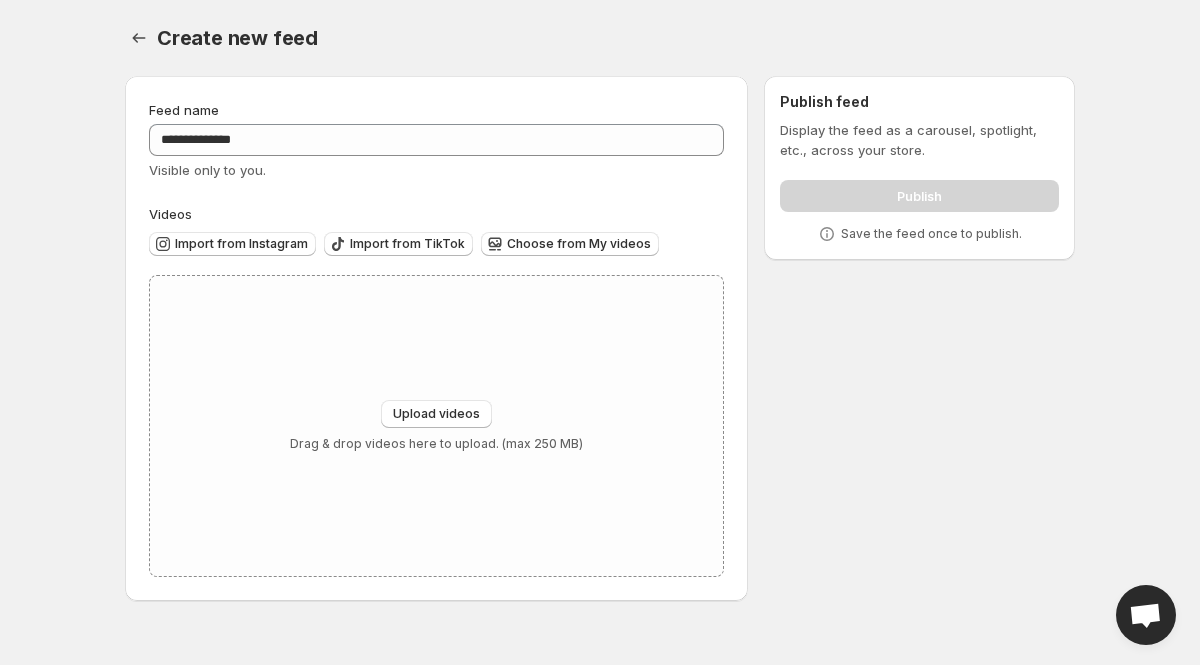 type on "**********" 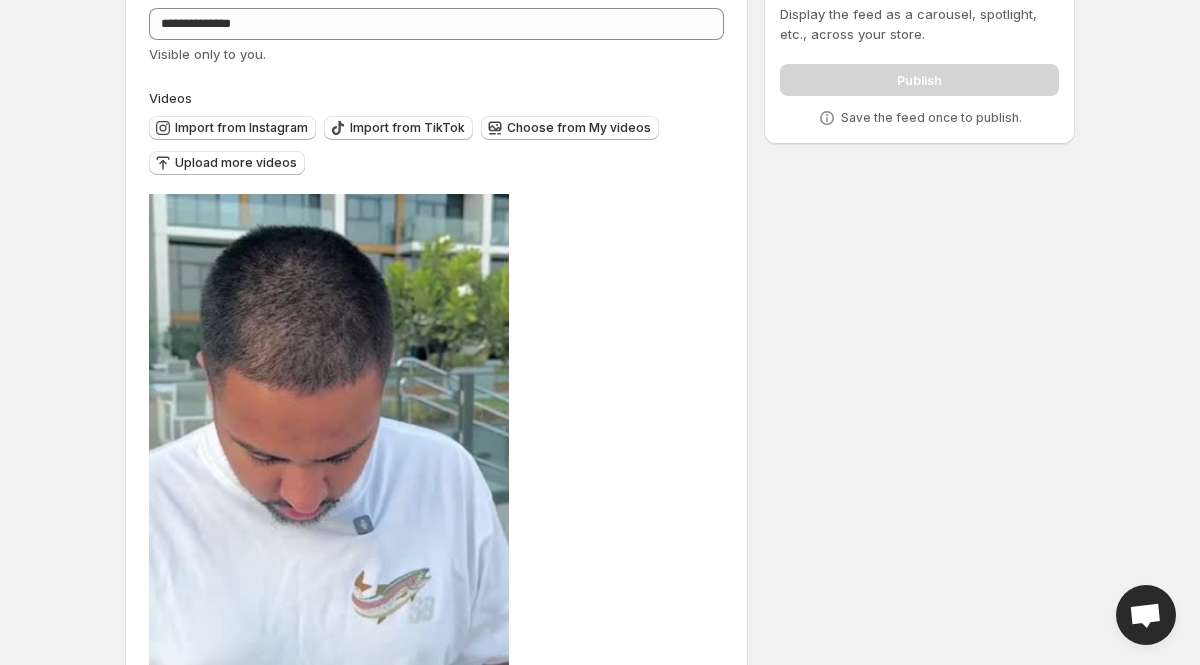 scroll, scrollTop: 0, scrollLeft: 0, axis: both 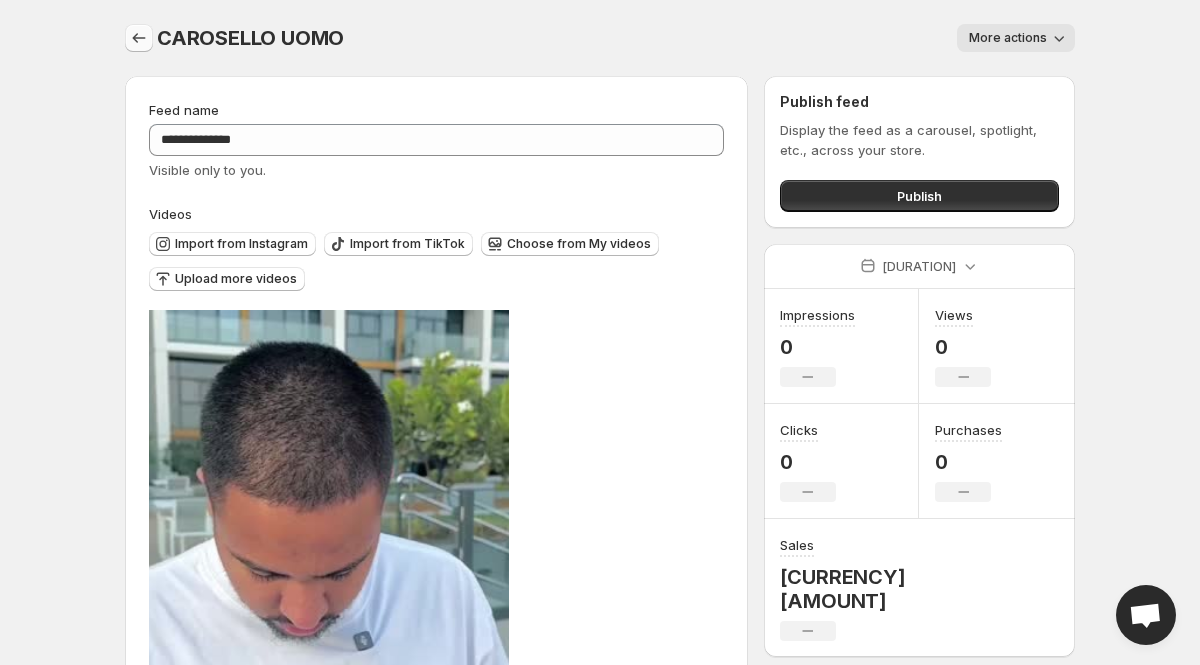 click at bounding box center (139, 38) 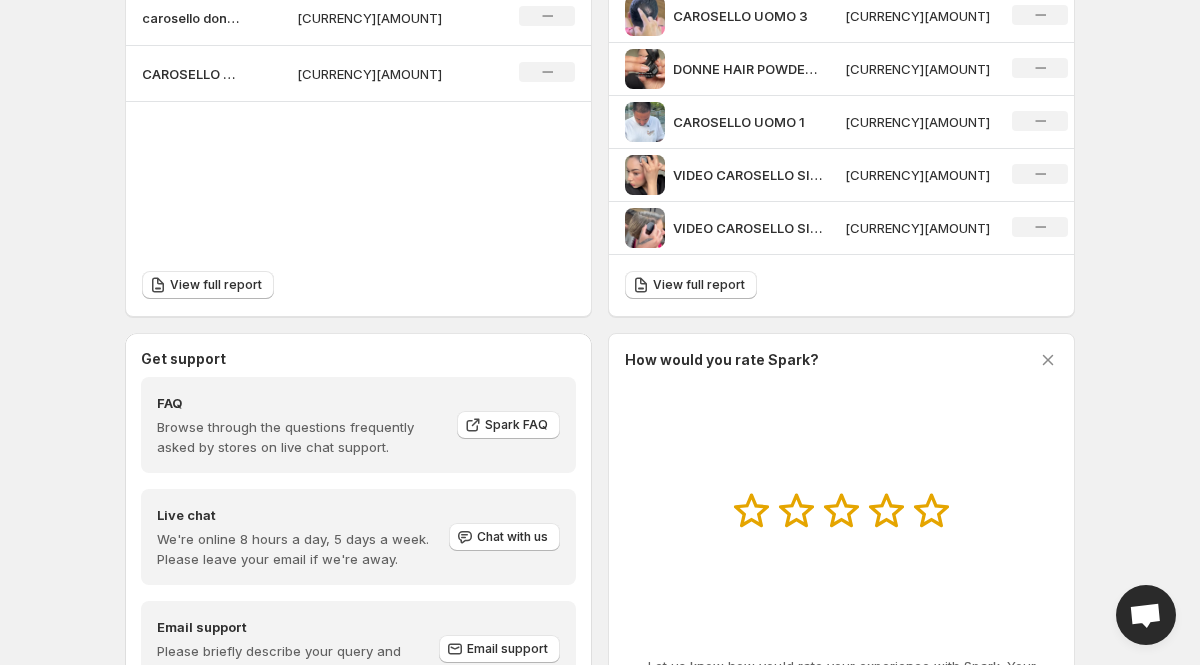 scroll, scrollTop: 868, scrollLeft: 0, axis: vertical 